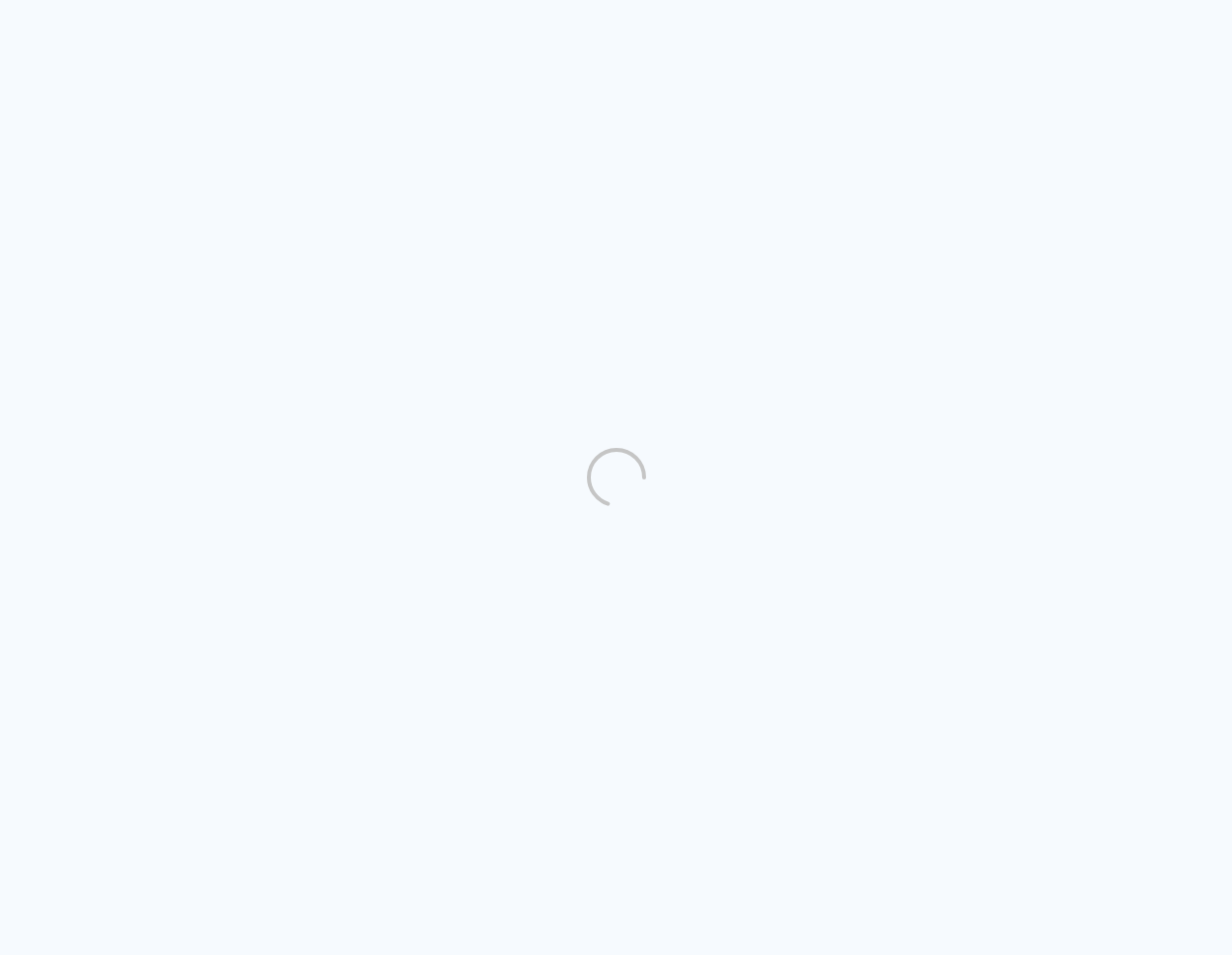 scroll, scrollTop: 0, scrollLeft: 0, axis: both 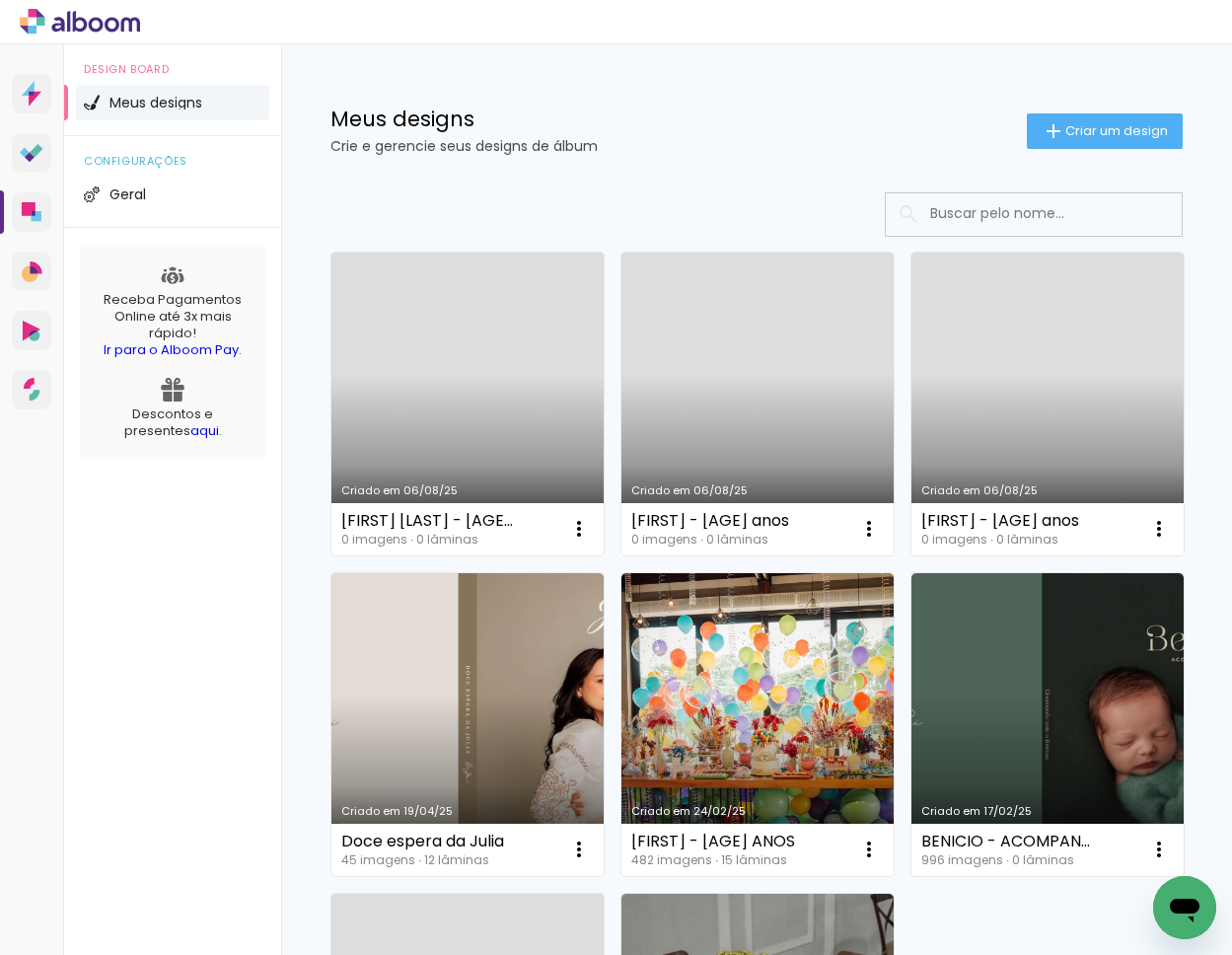 click on "Criado em 06/08/25" at bounding box center [758, 404] 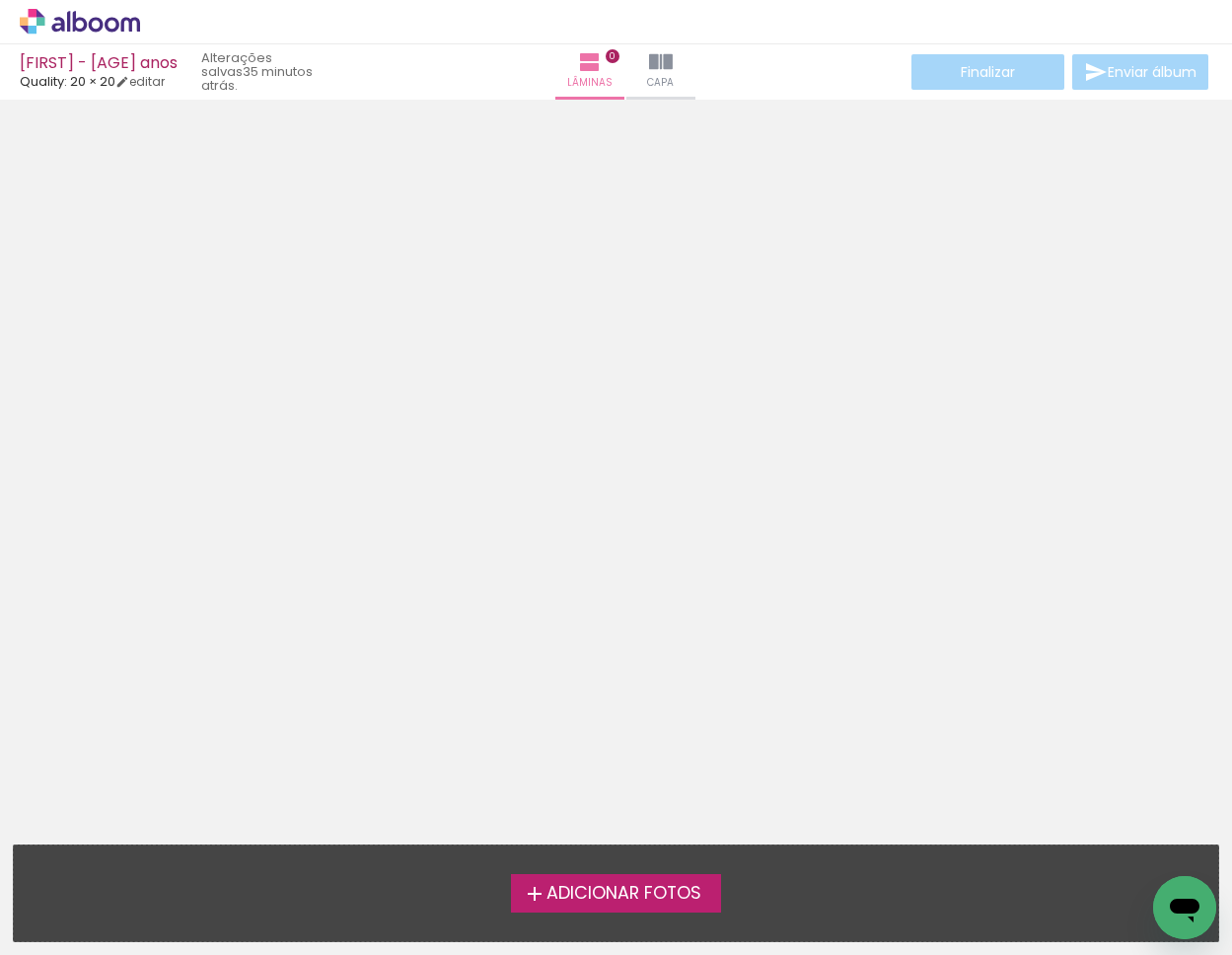 click on "Adicionar Fotos" at bounding box center [623, 894] 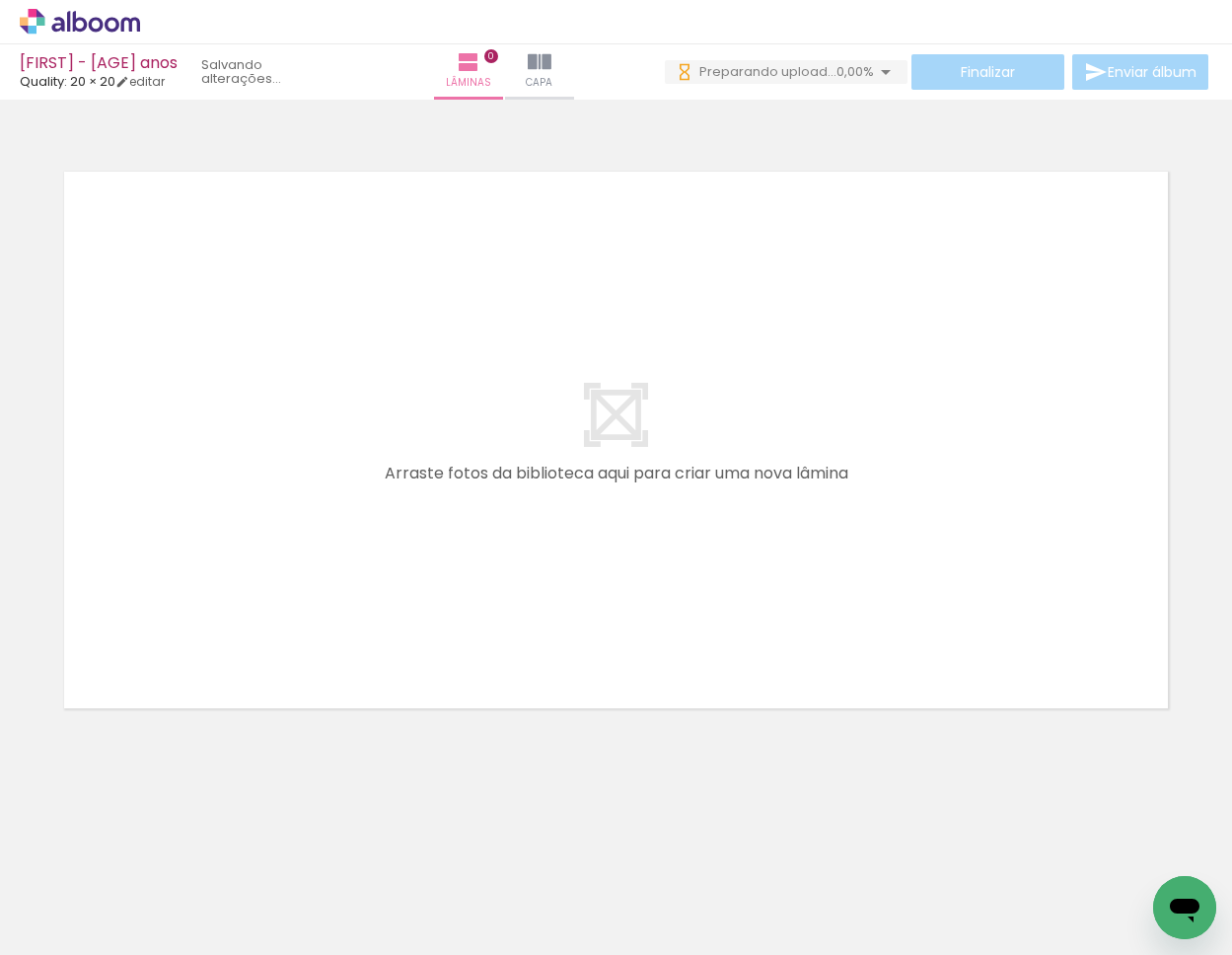 scroll, scrollTop: 0, scrollLeft: 0, axis: both 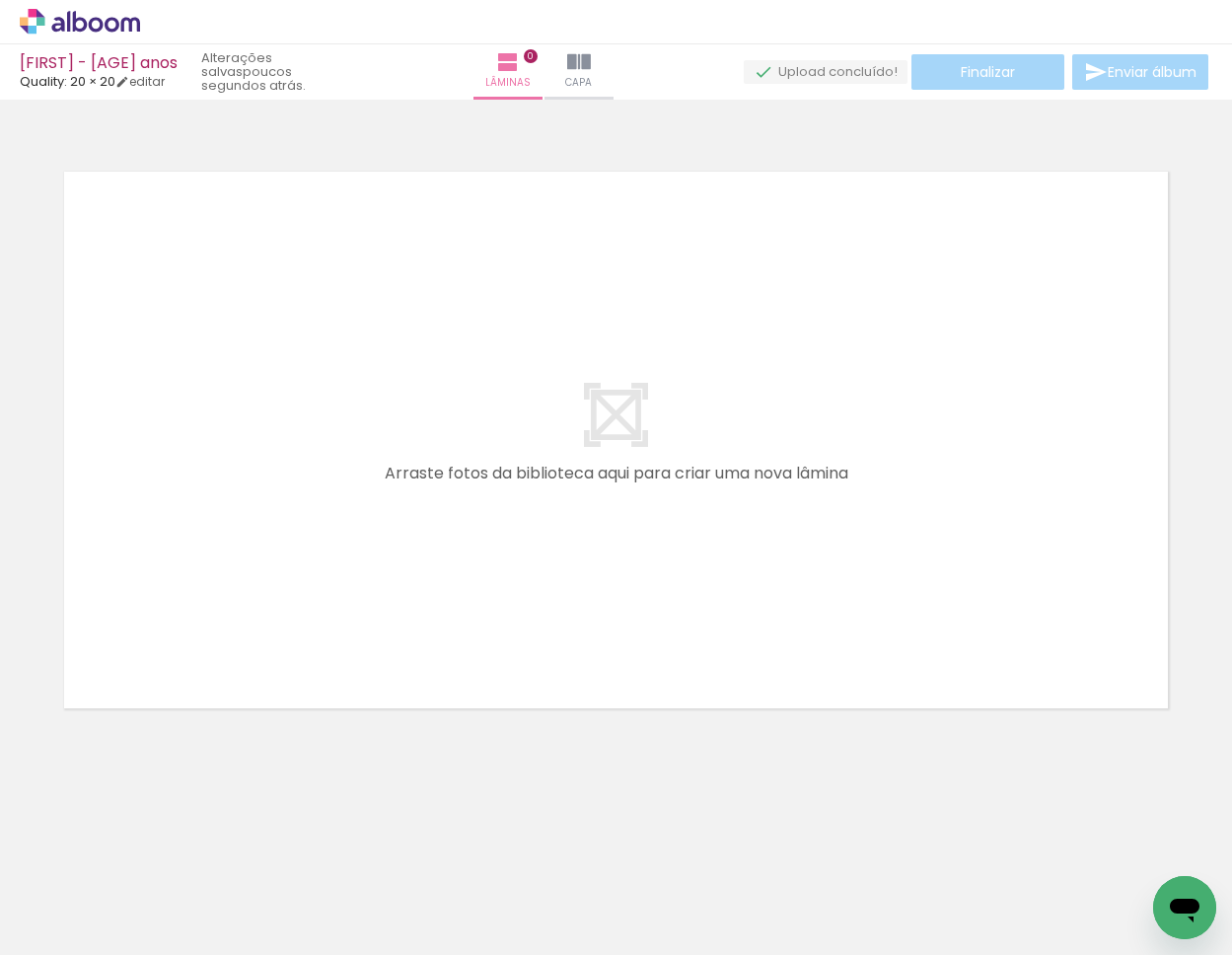 click 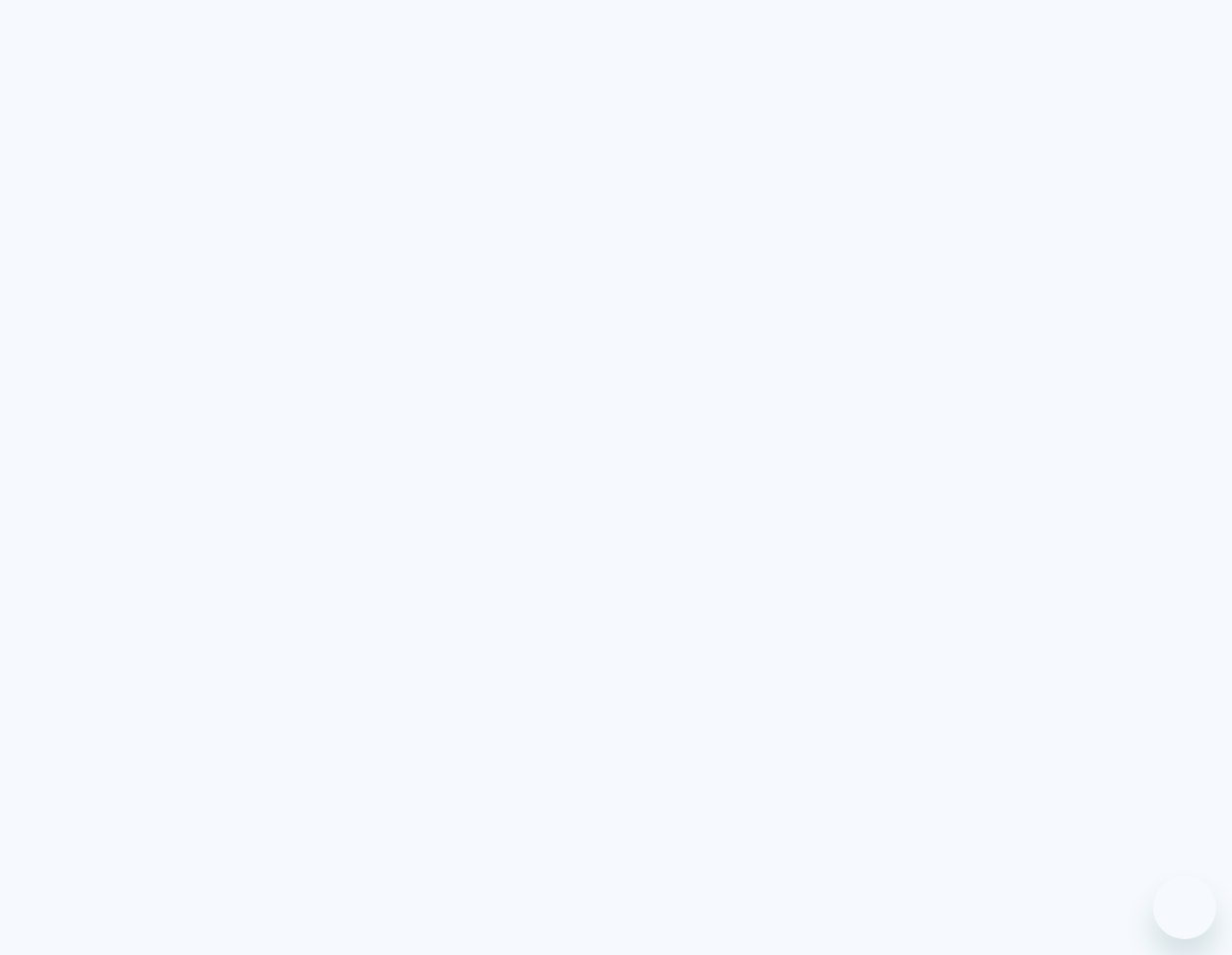 scroll, scrollTop: 0, scrollLeft: 0, axis: both 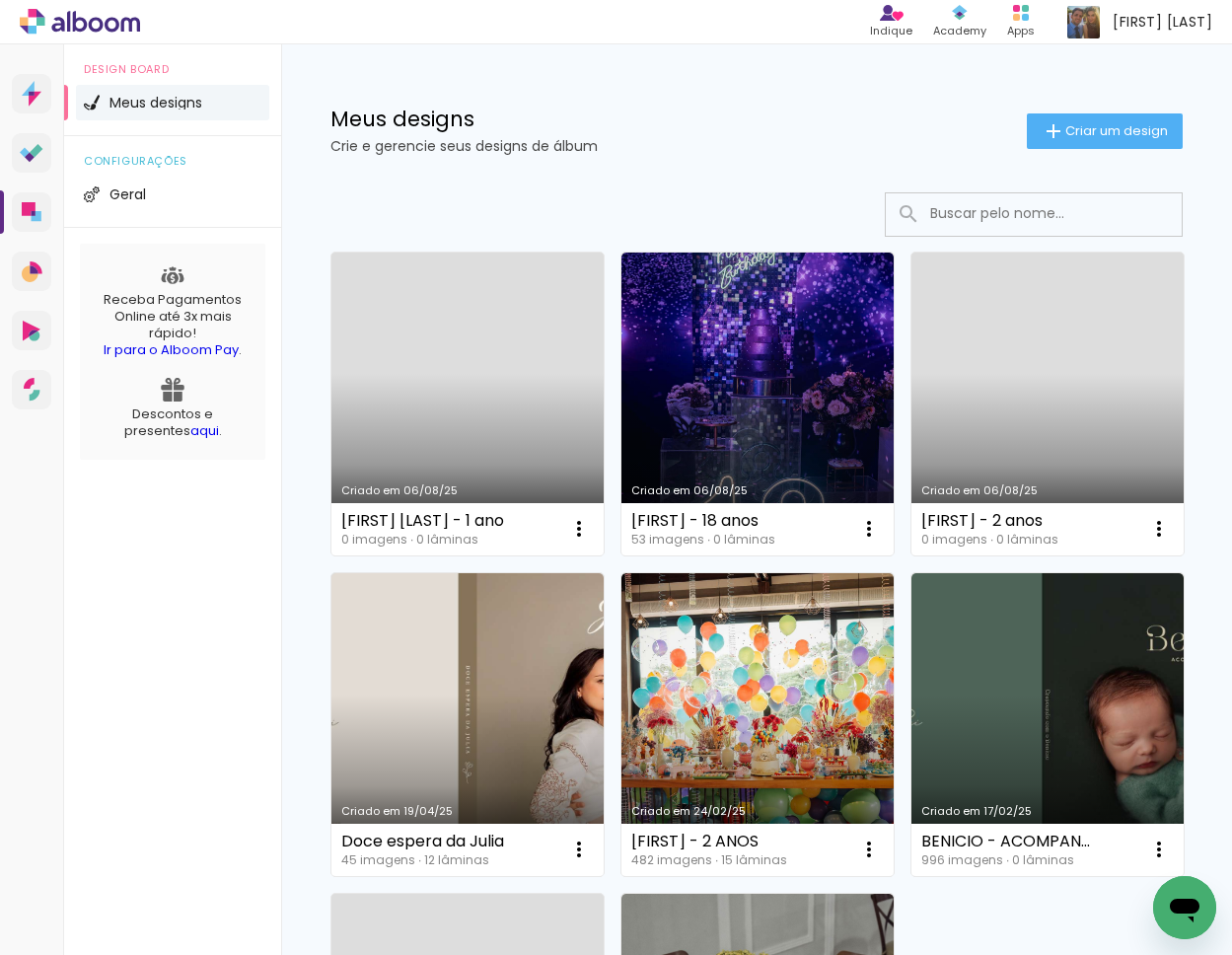 click on "Criado em 06/08/25" at bounding box center (1048, 404) 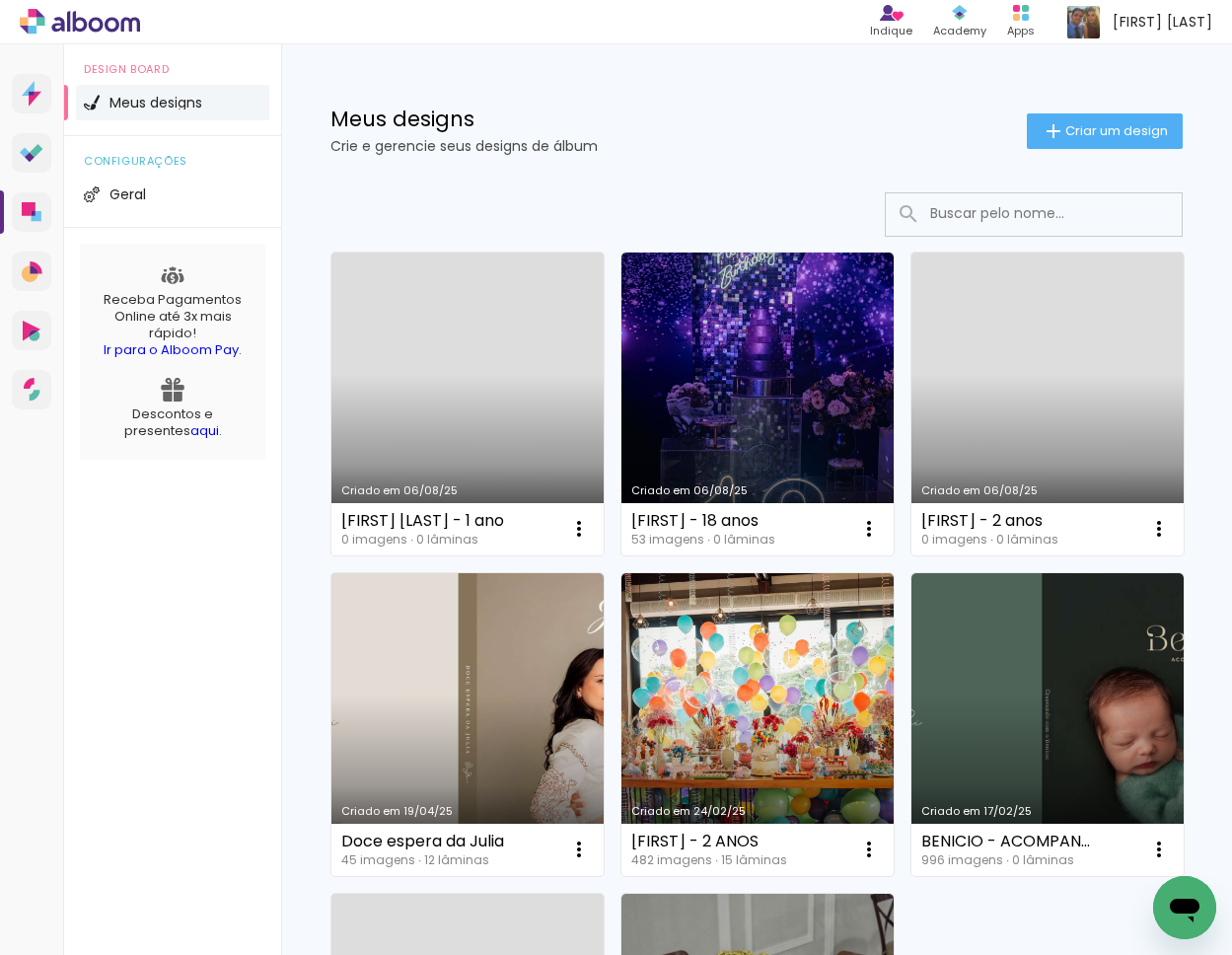 click on "Confirmar Cancelar" 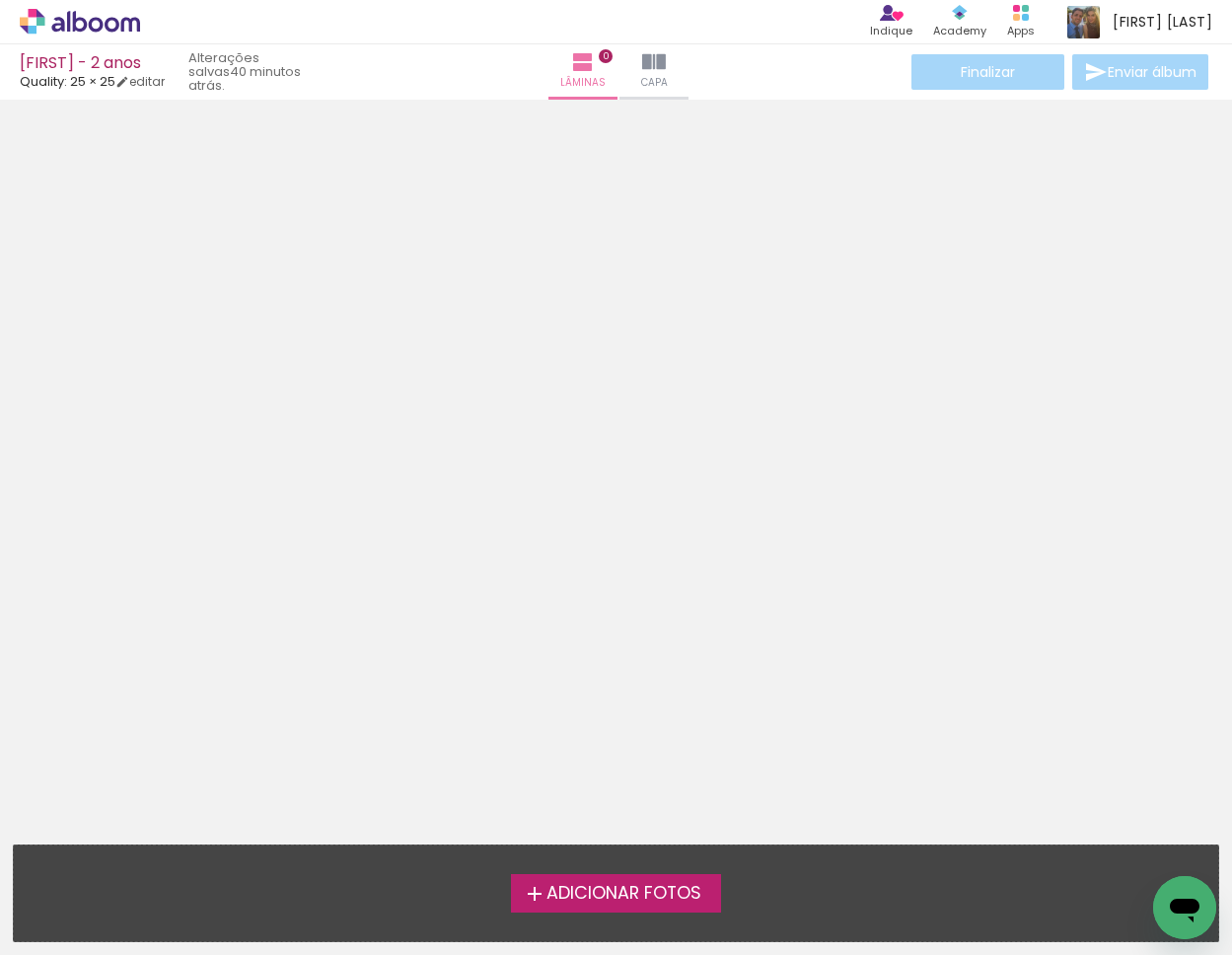 click on "Adicionar Fotos" at bounding box center [623, 894] 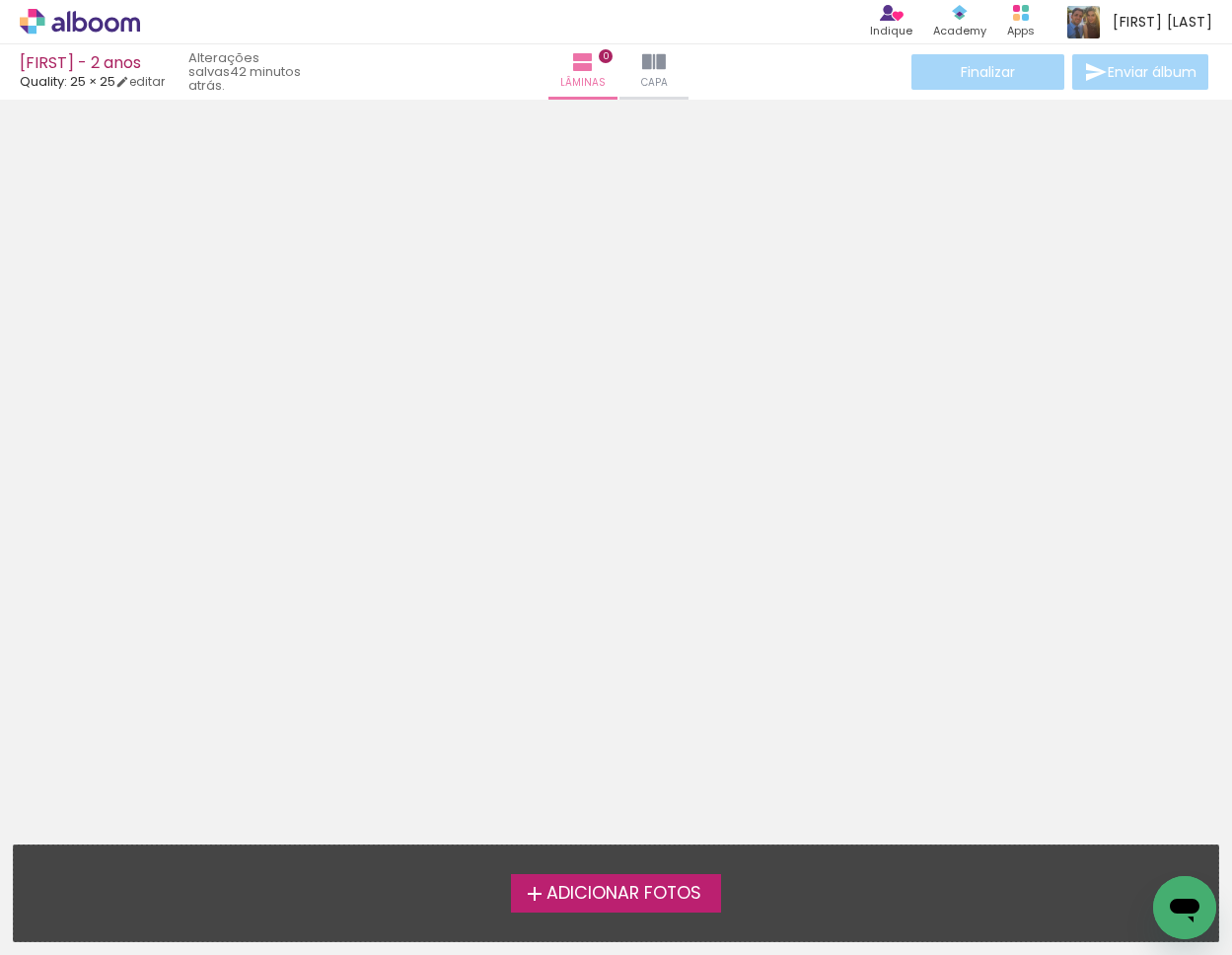 click on "Adicionar Fotos" at bounding box center (623, 894) 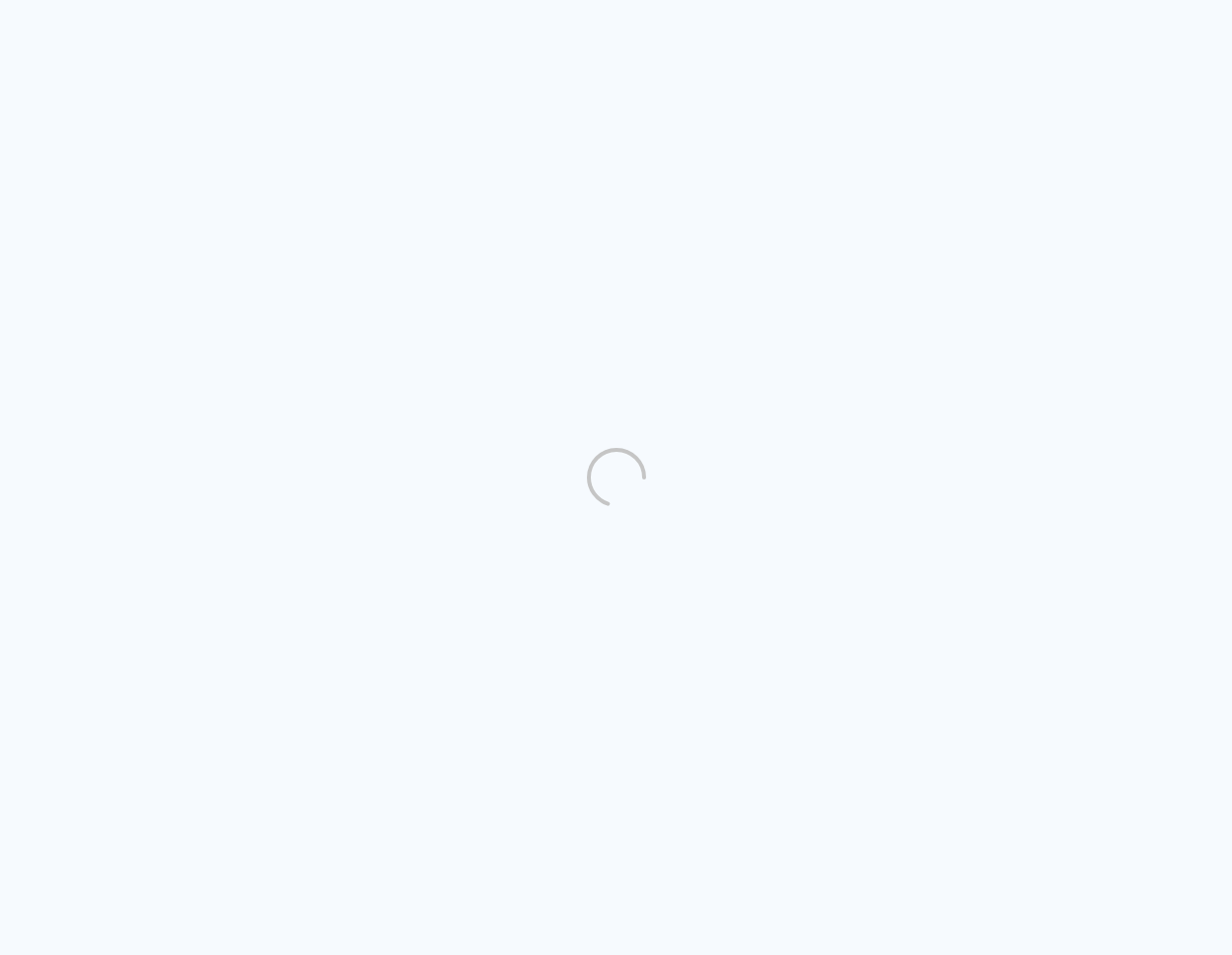 scroll, scrollTop: 0, scrollLeft: 0, axis: both 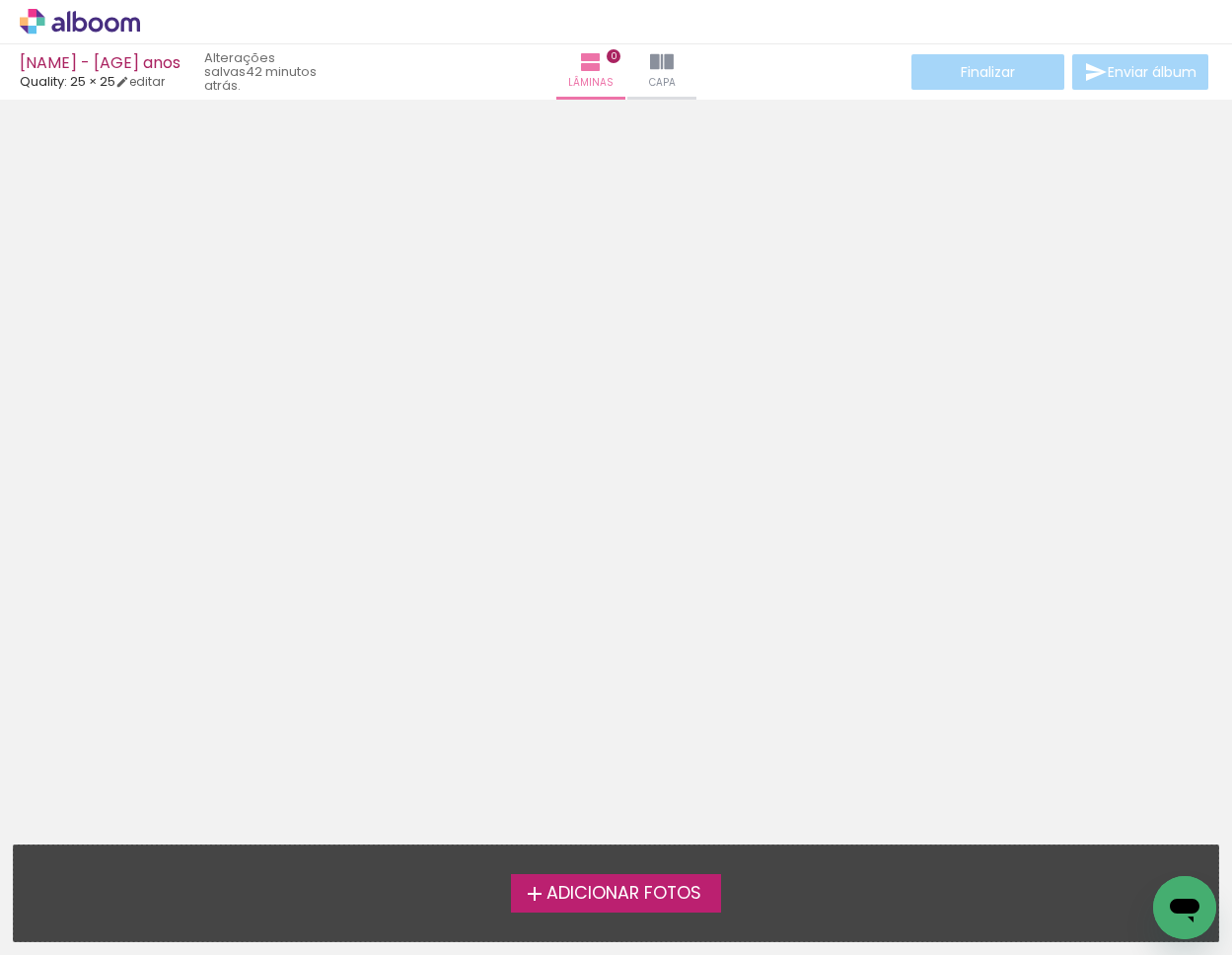 click on "Adicionar Fotos" at bounding box center (623, 894) 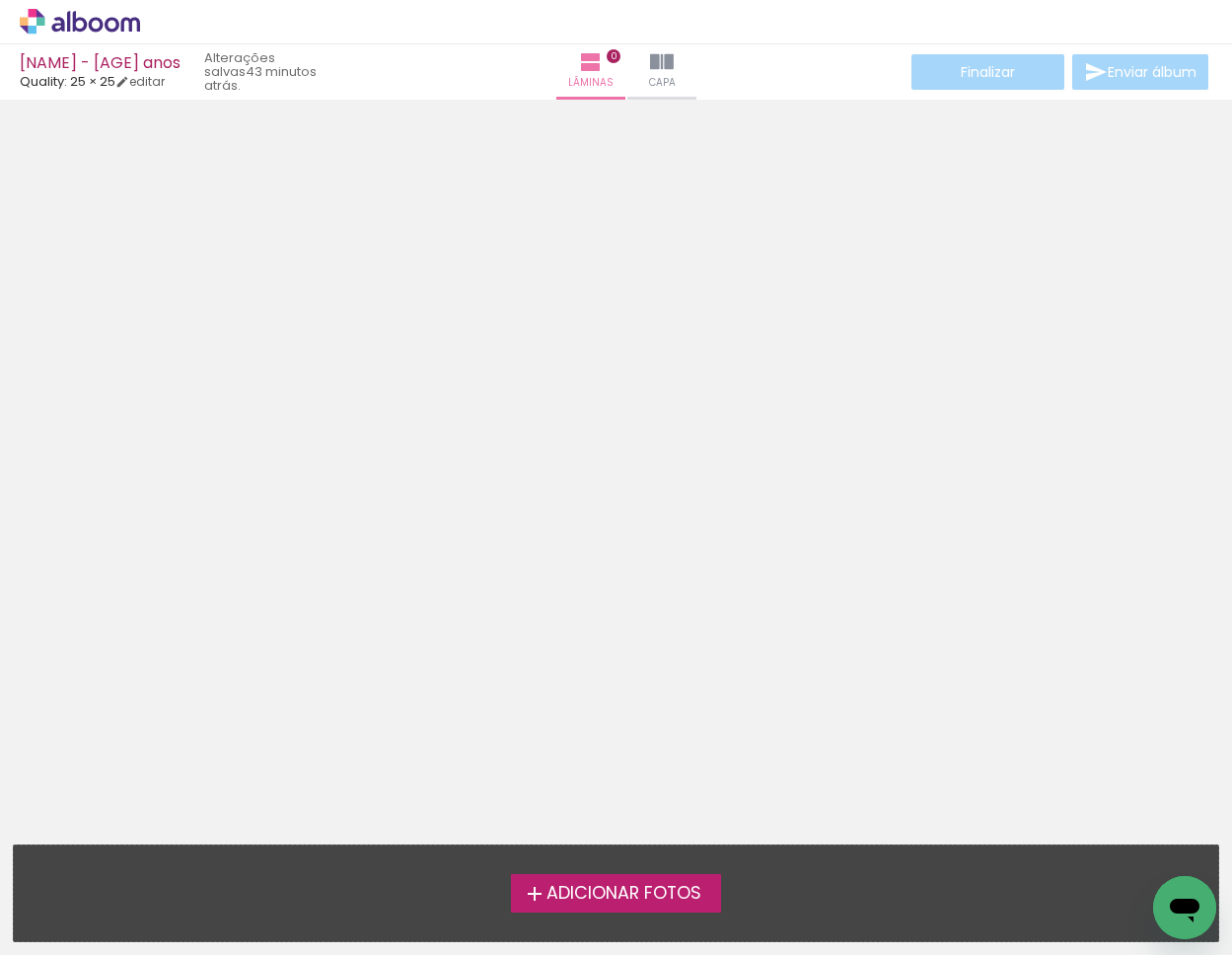 click at bounding box center [616, 414] 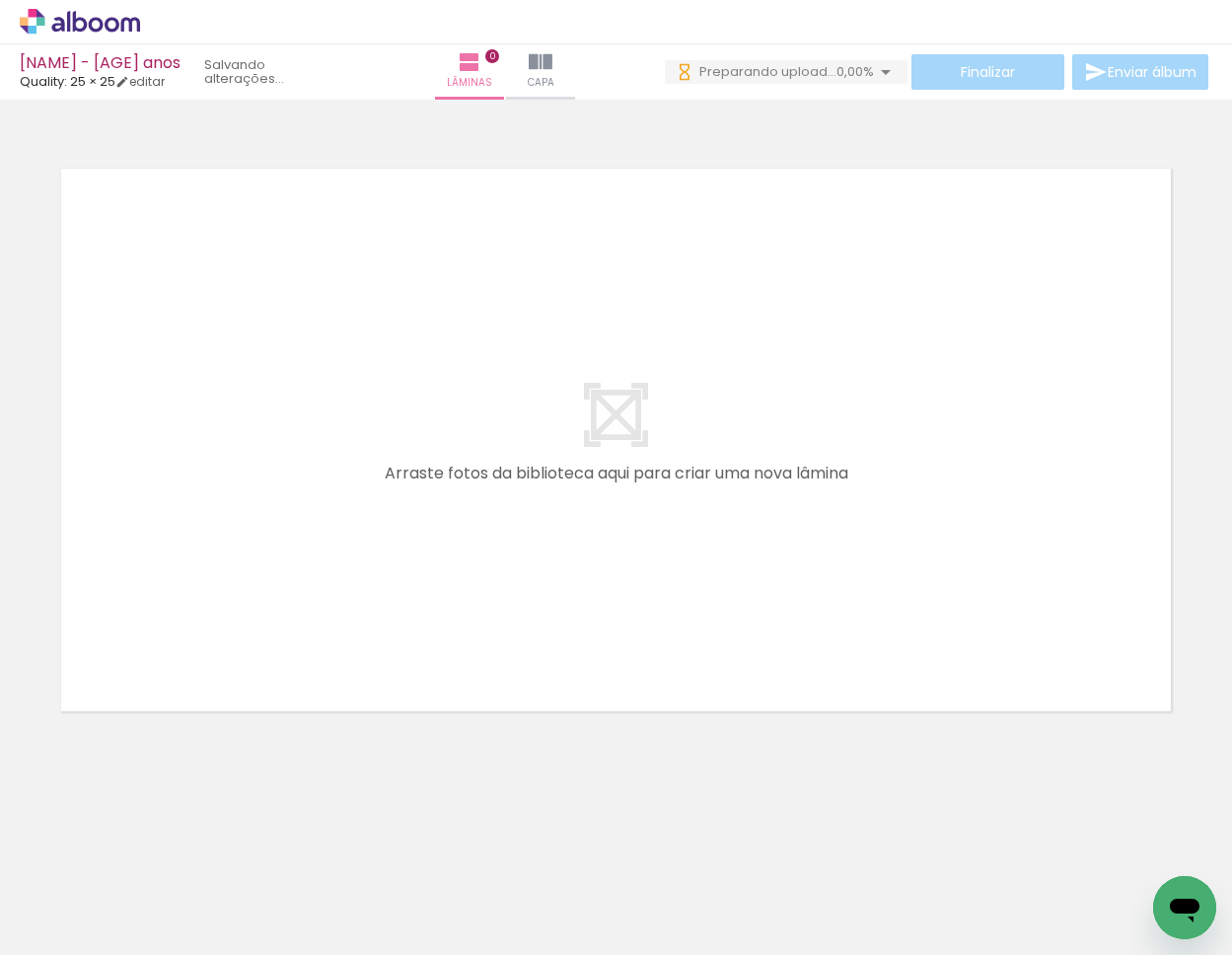 scroll, scrollTop: 0, scrollLeft: 0, axis: both 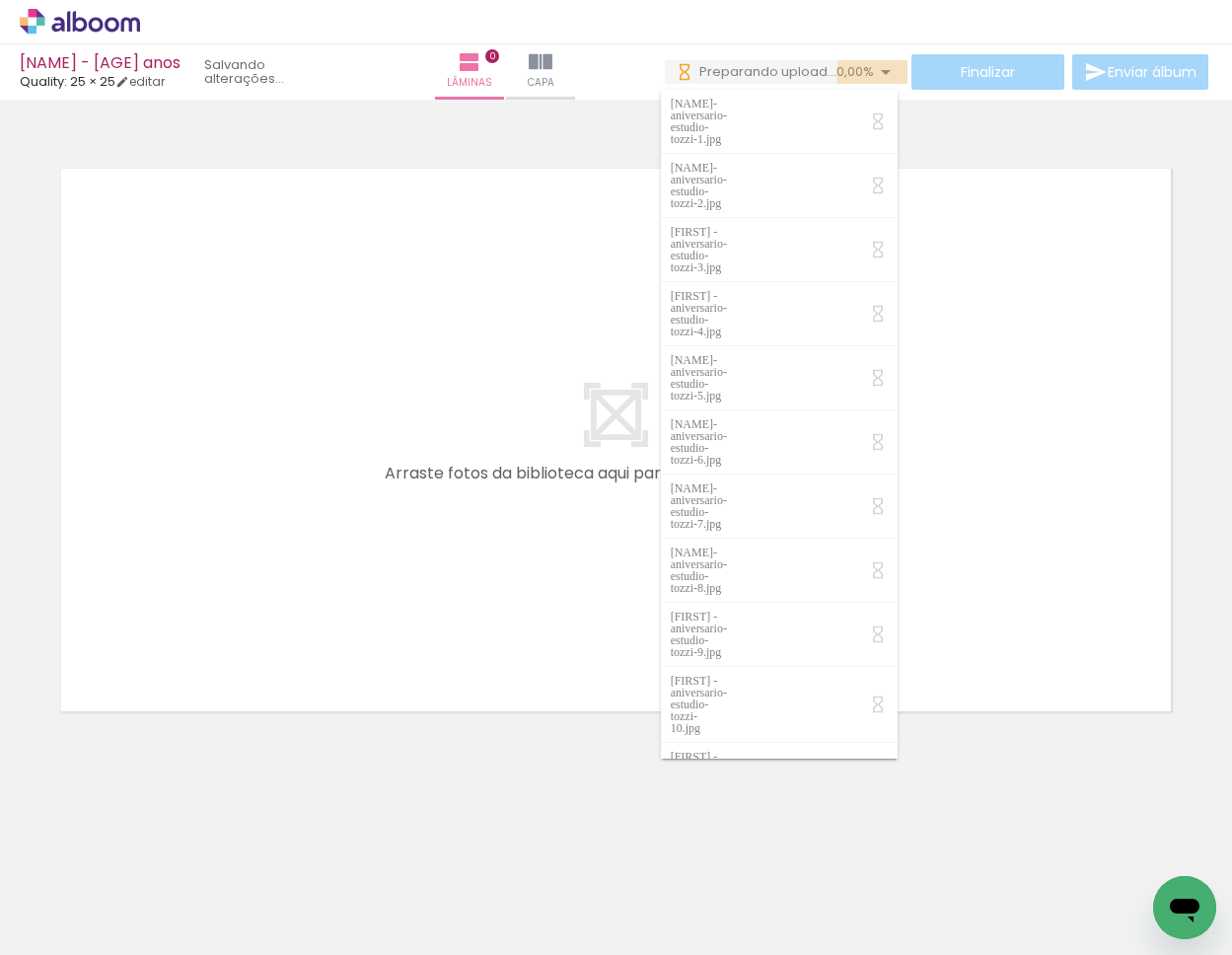 click at bounding box center (886, 72) 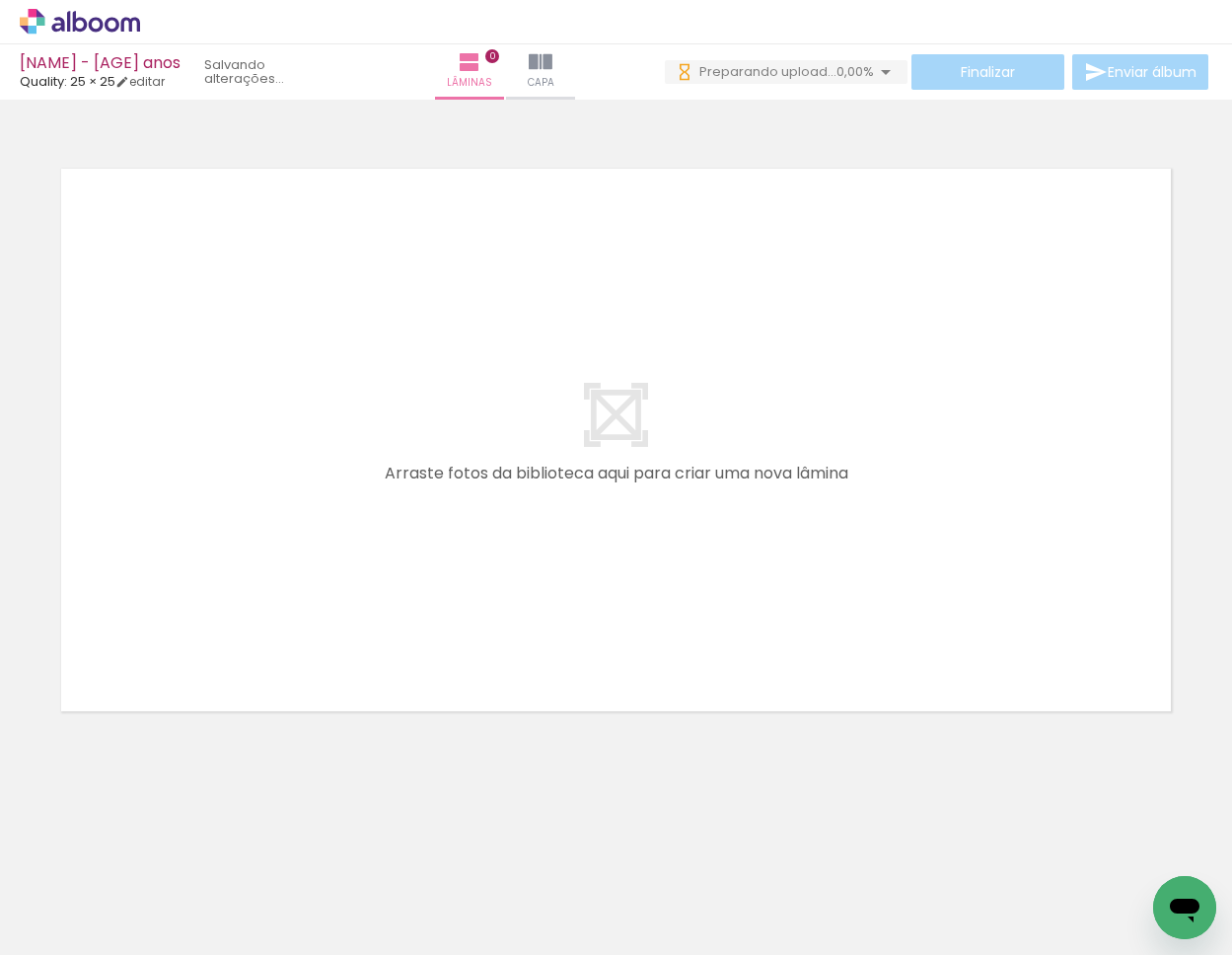 scroll, scrollTop: 0, scrollLeft: 0, axis: both 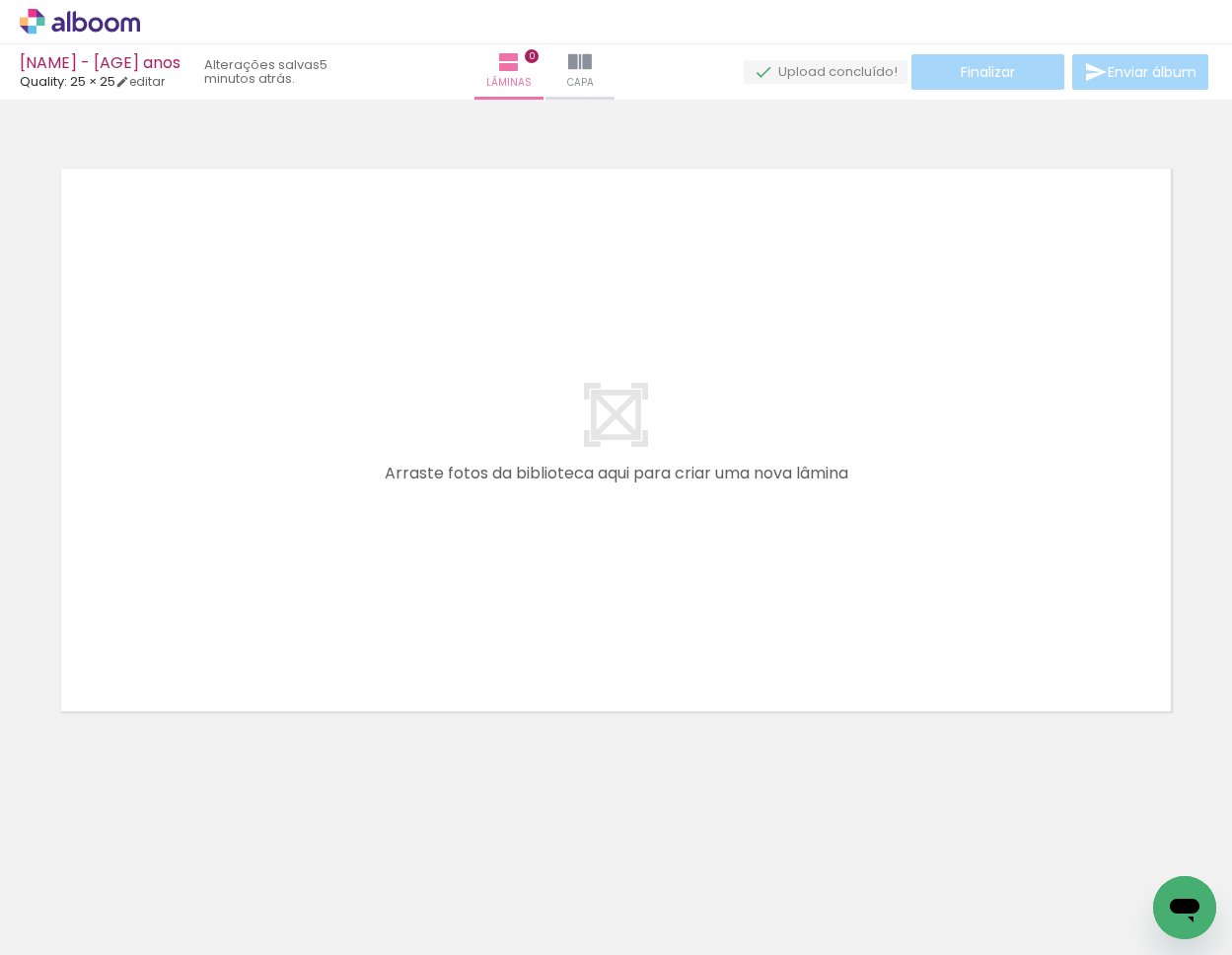 click 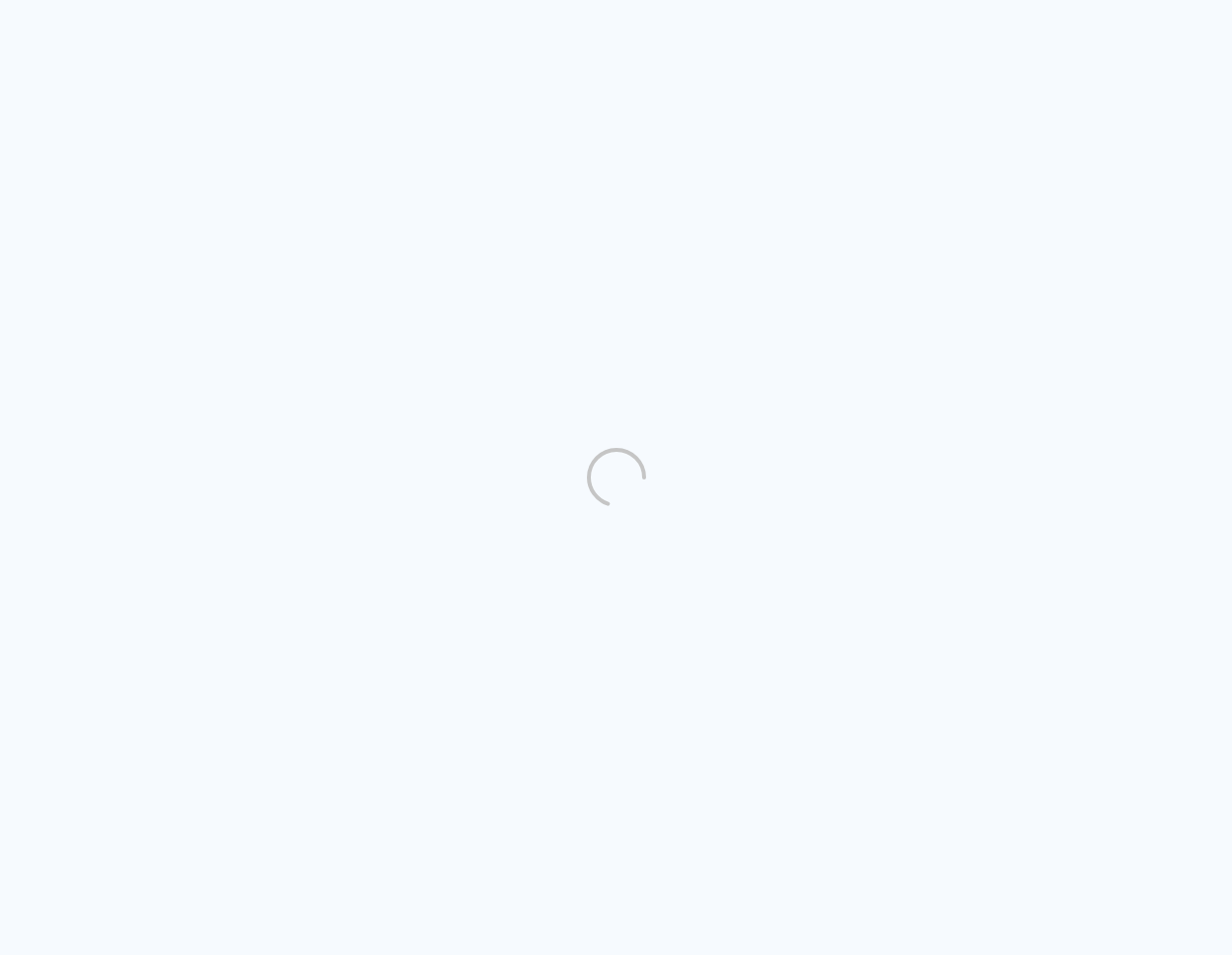 scroll, scrollTop: 0, scrollLeft: 0, axis: both 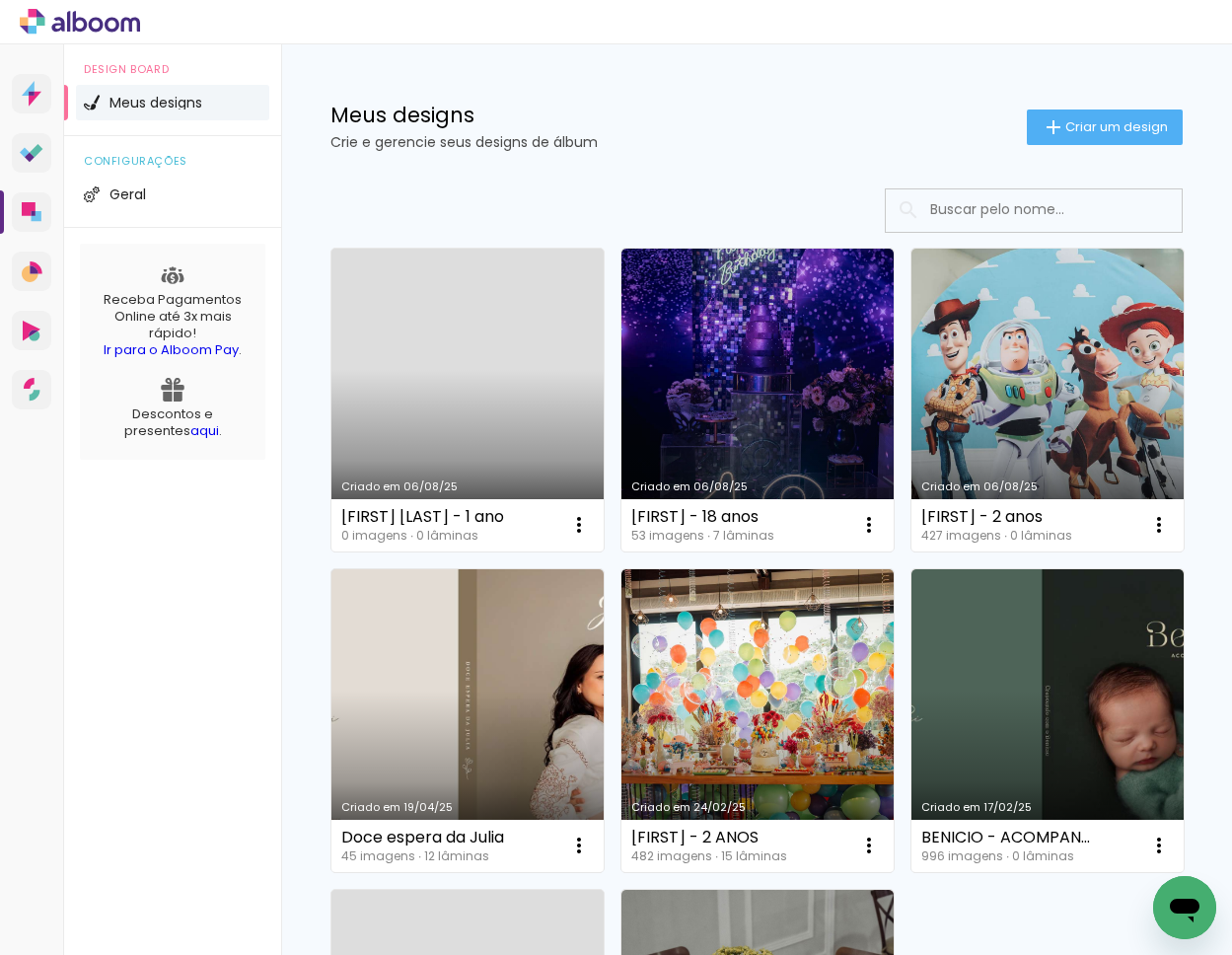 click on "Criado em 06/08/25" at bounding box center (468, 400) 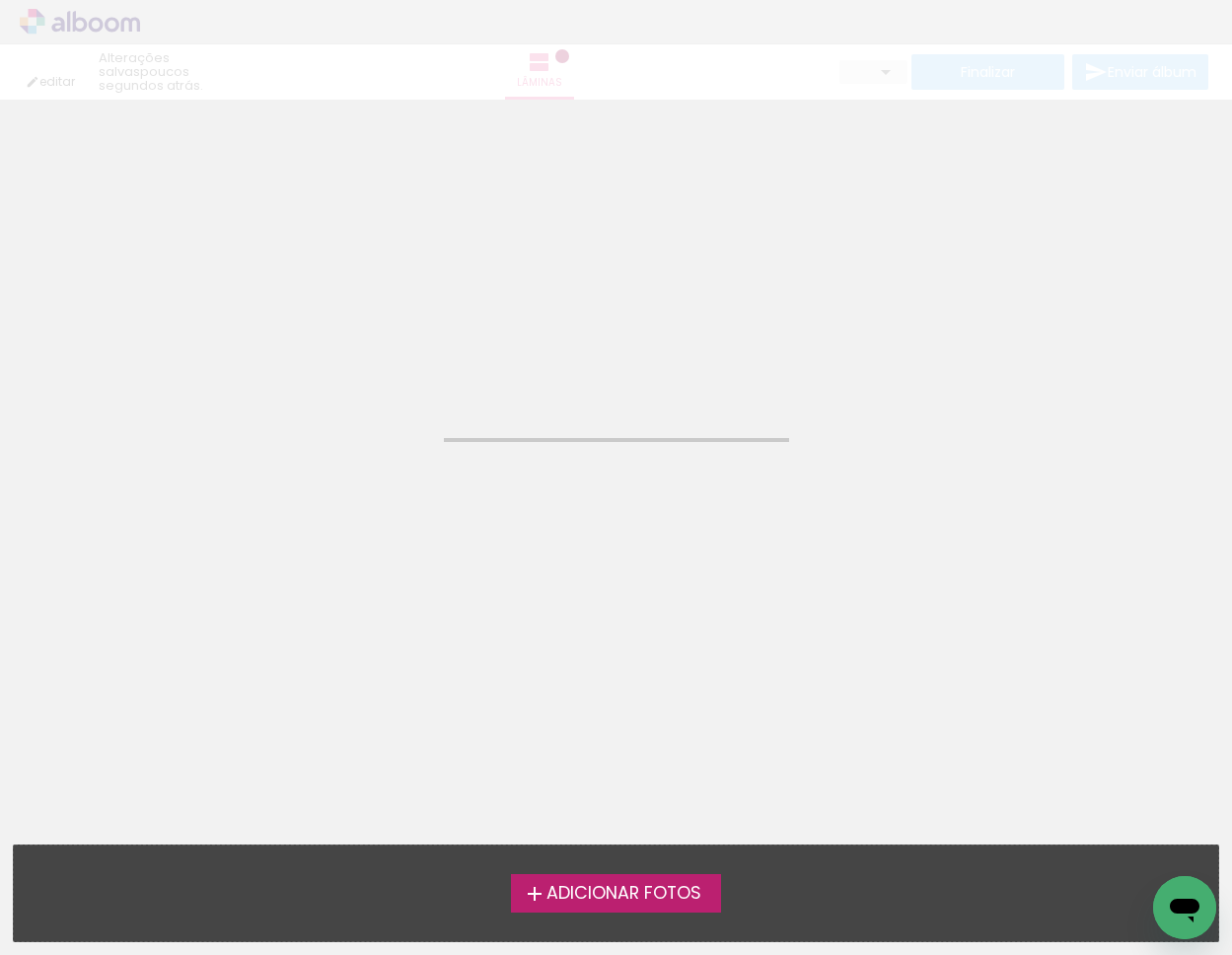 click on "Confirmar Cancelar" 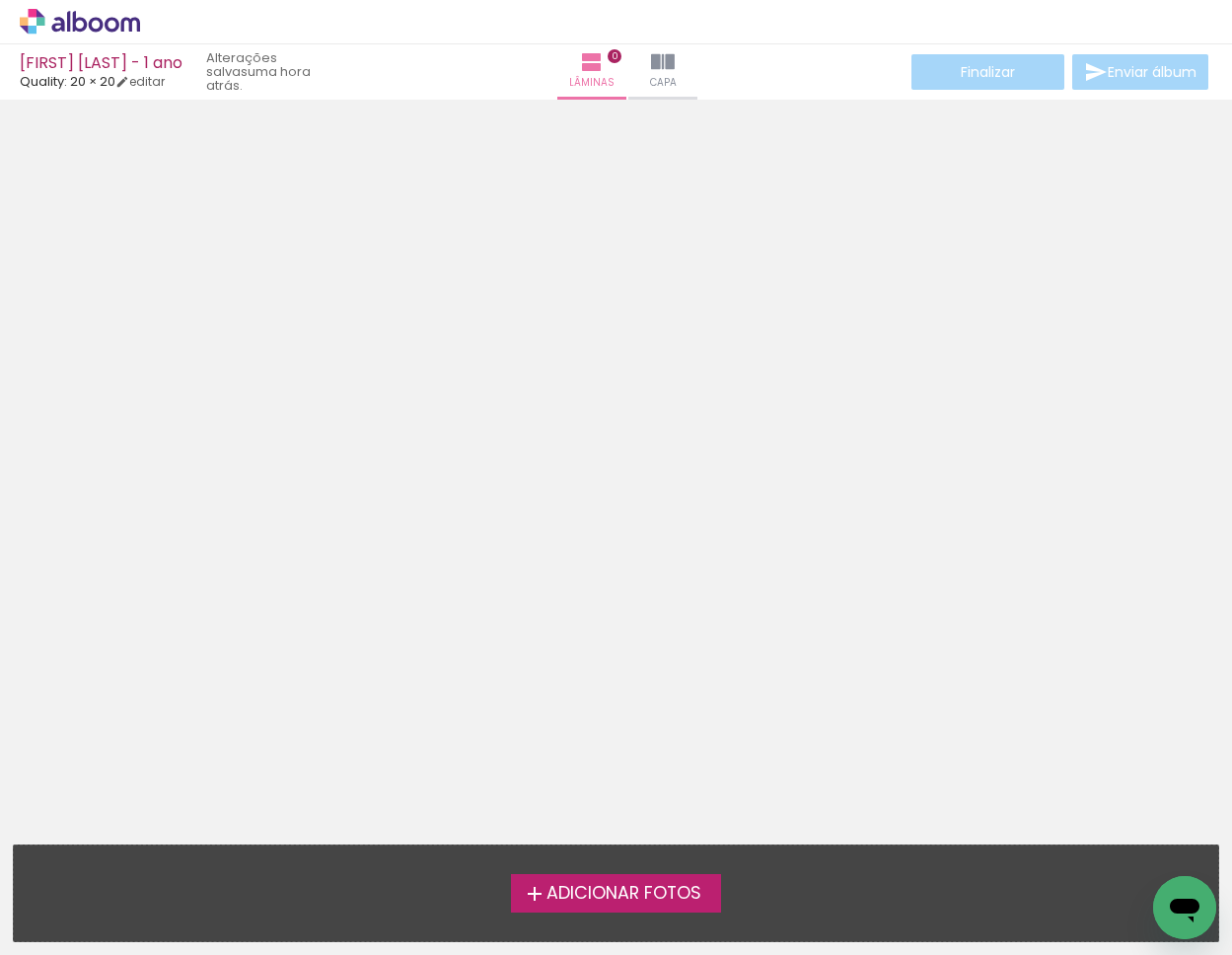 click on "Adicionar Fotos" at bounding box center (616, 893) 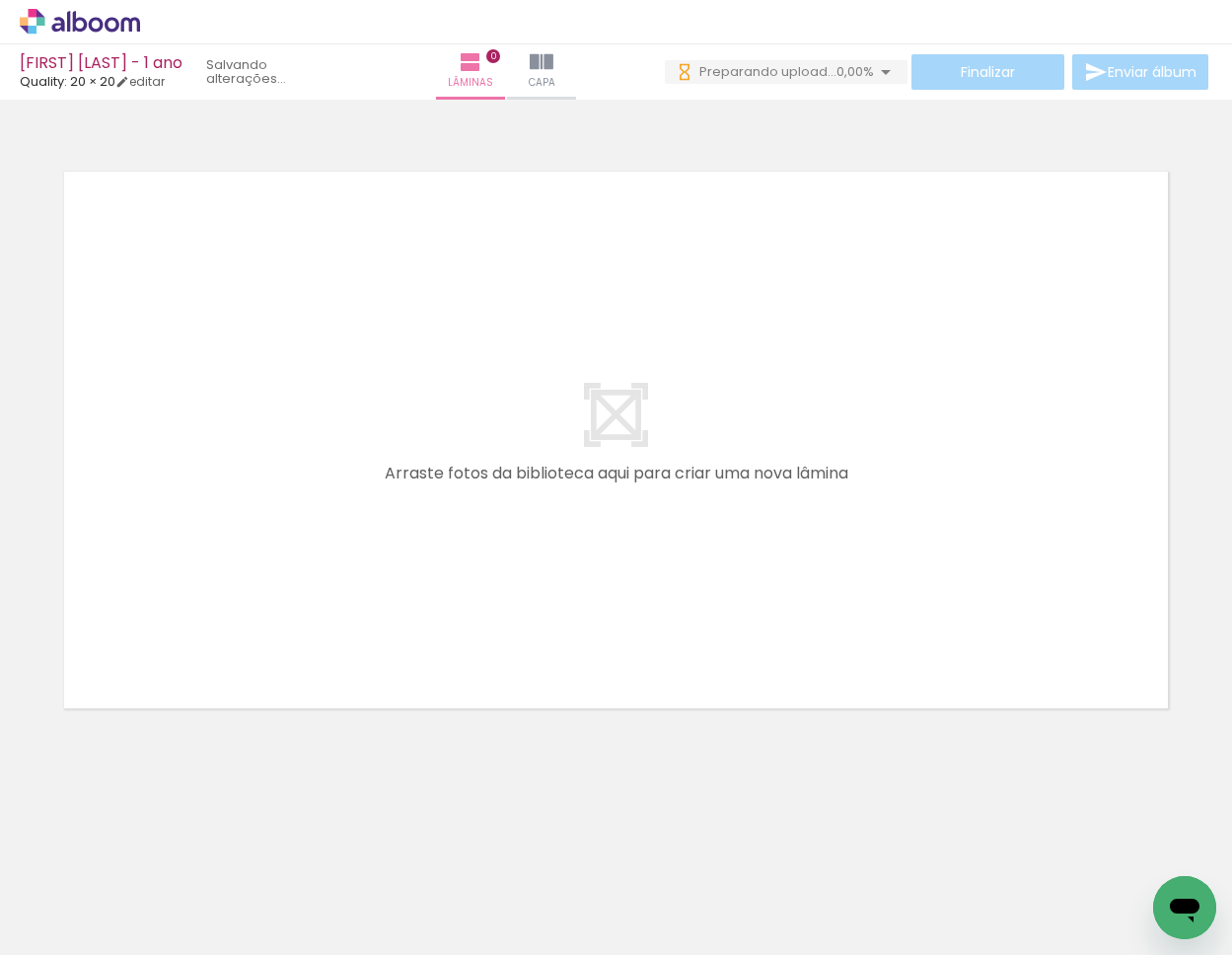 scroll, scrollTop: 0, scrollLeft: 0, axis: both 